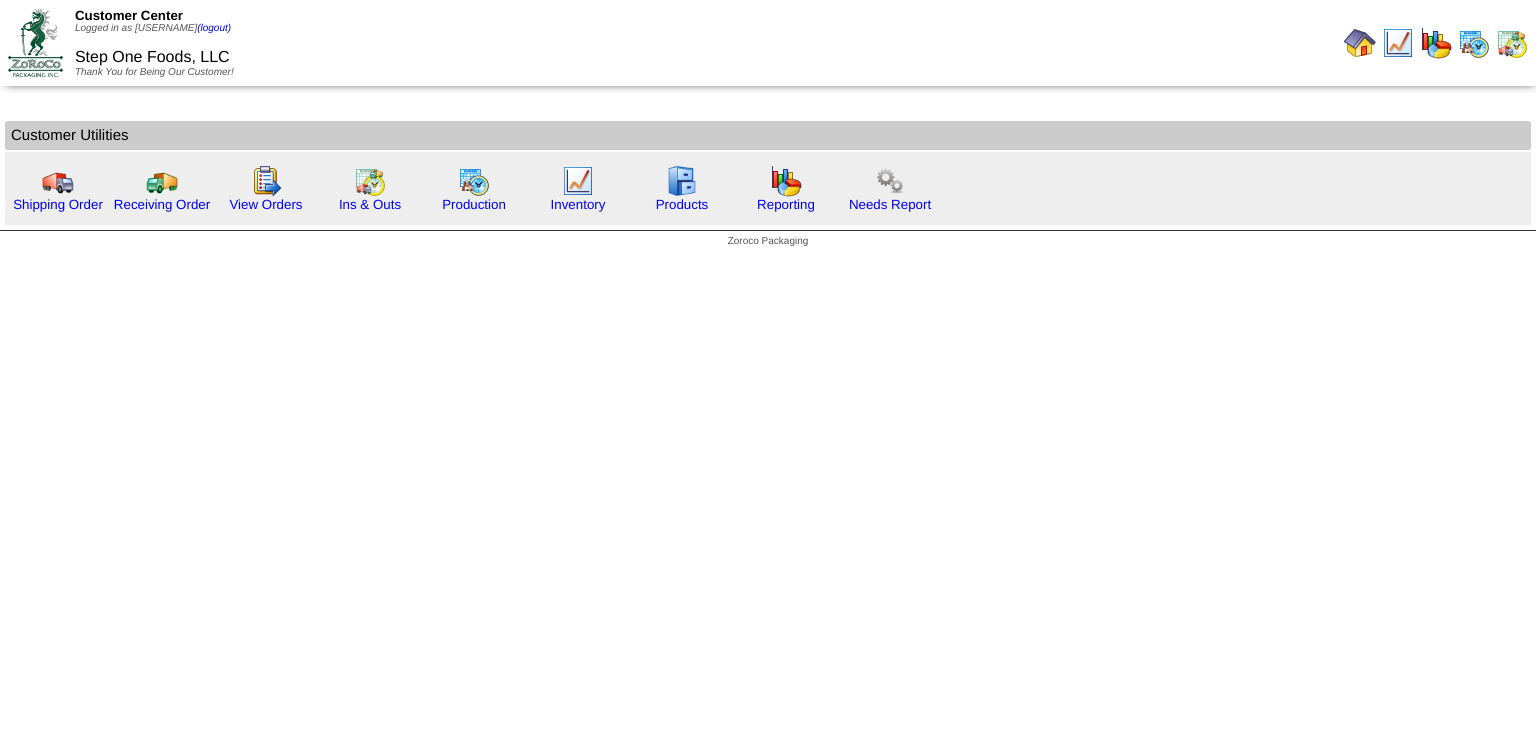 scroll, scrollTop: 0, scrollLeft: 0, axis: both 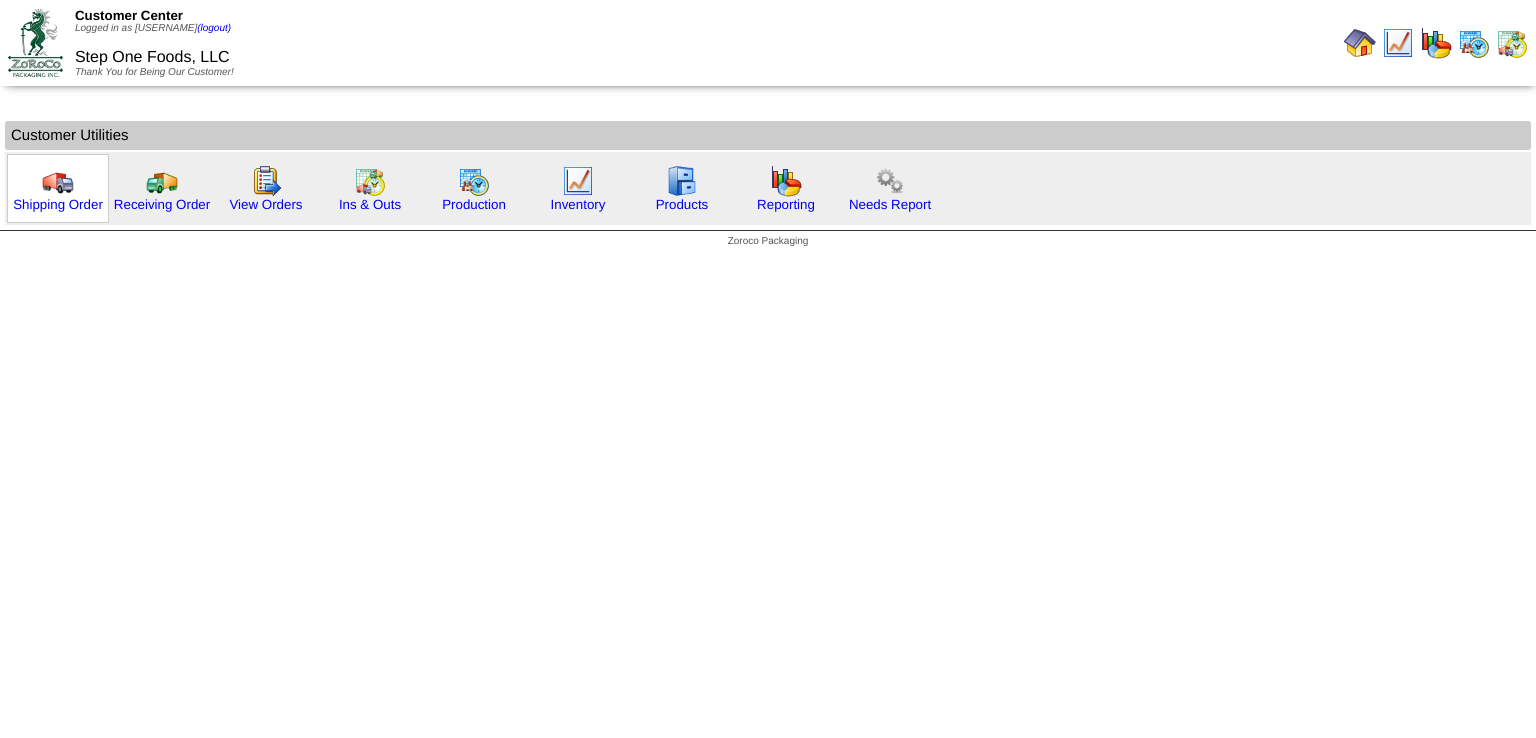 click at bounding box center [58, 181] 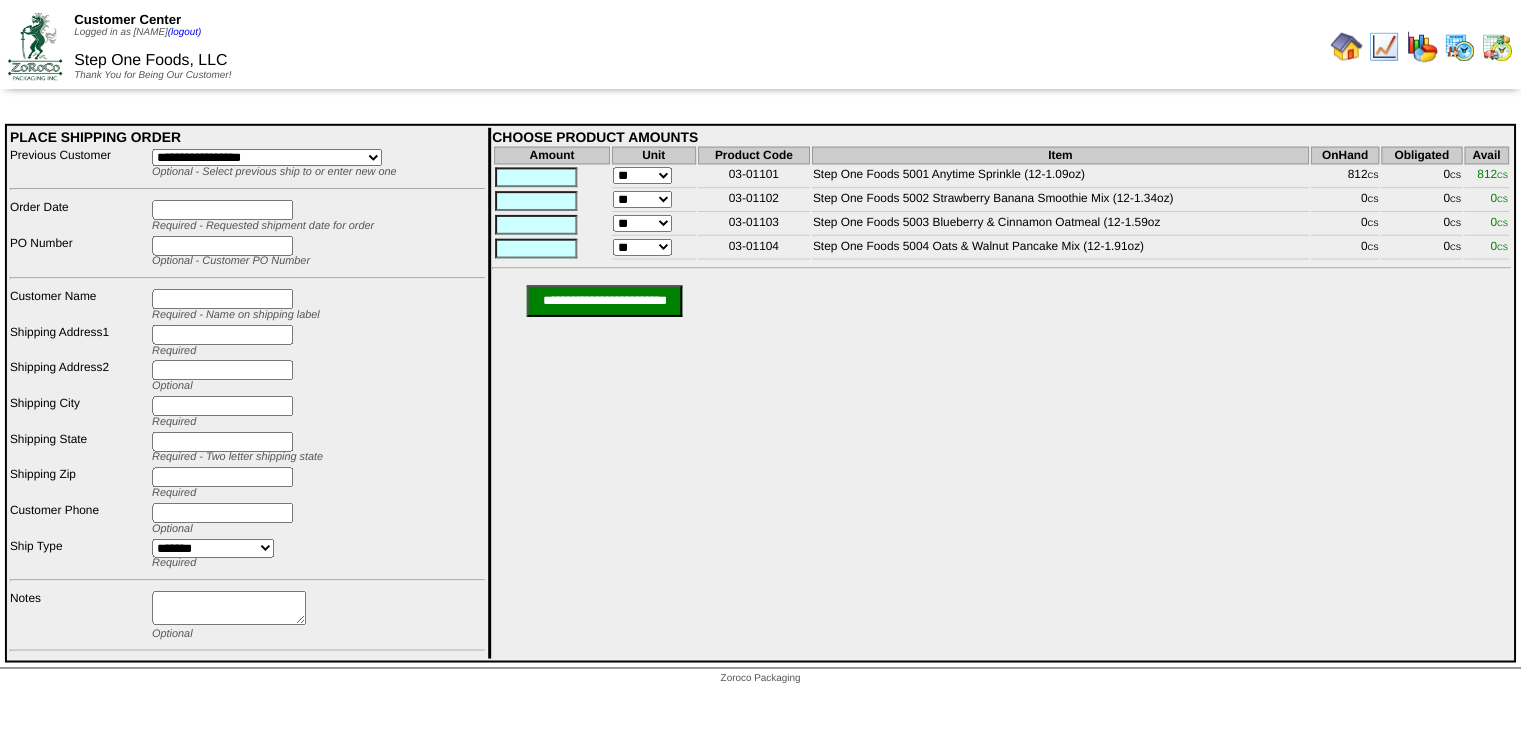 scroll, scrollTop: 0, scrollLeft: 0, axis: both 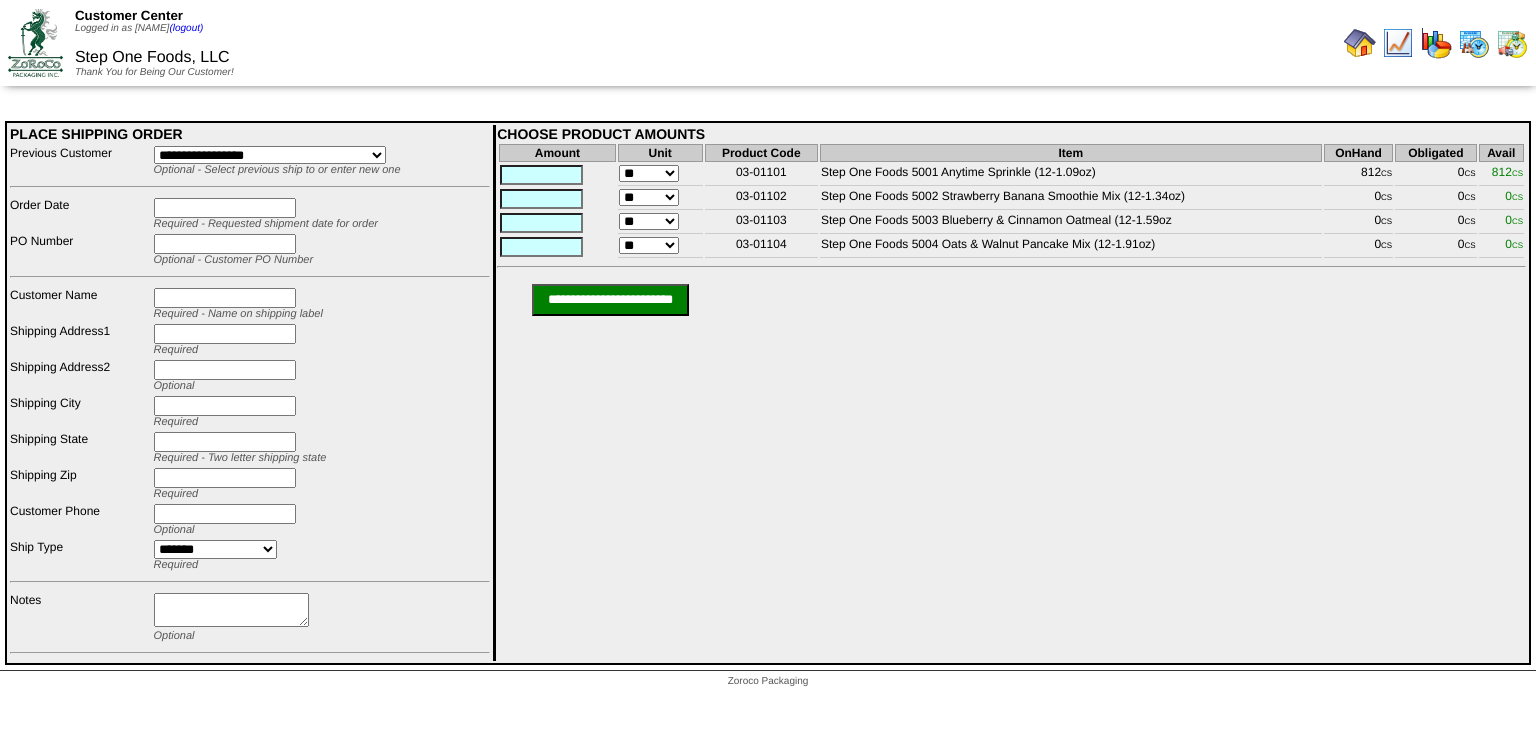 click at bounding box center [541, 199] 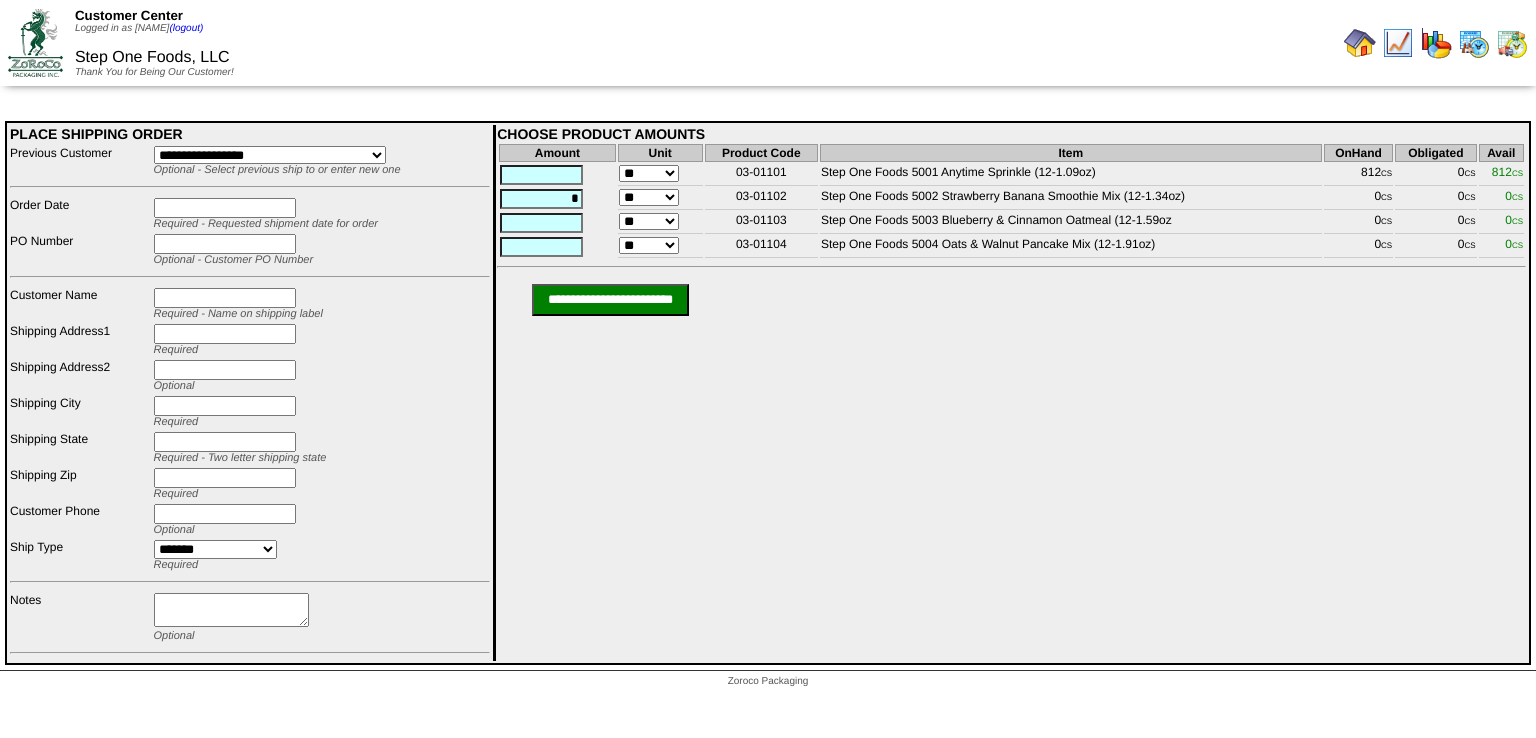 type on "*" 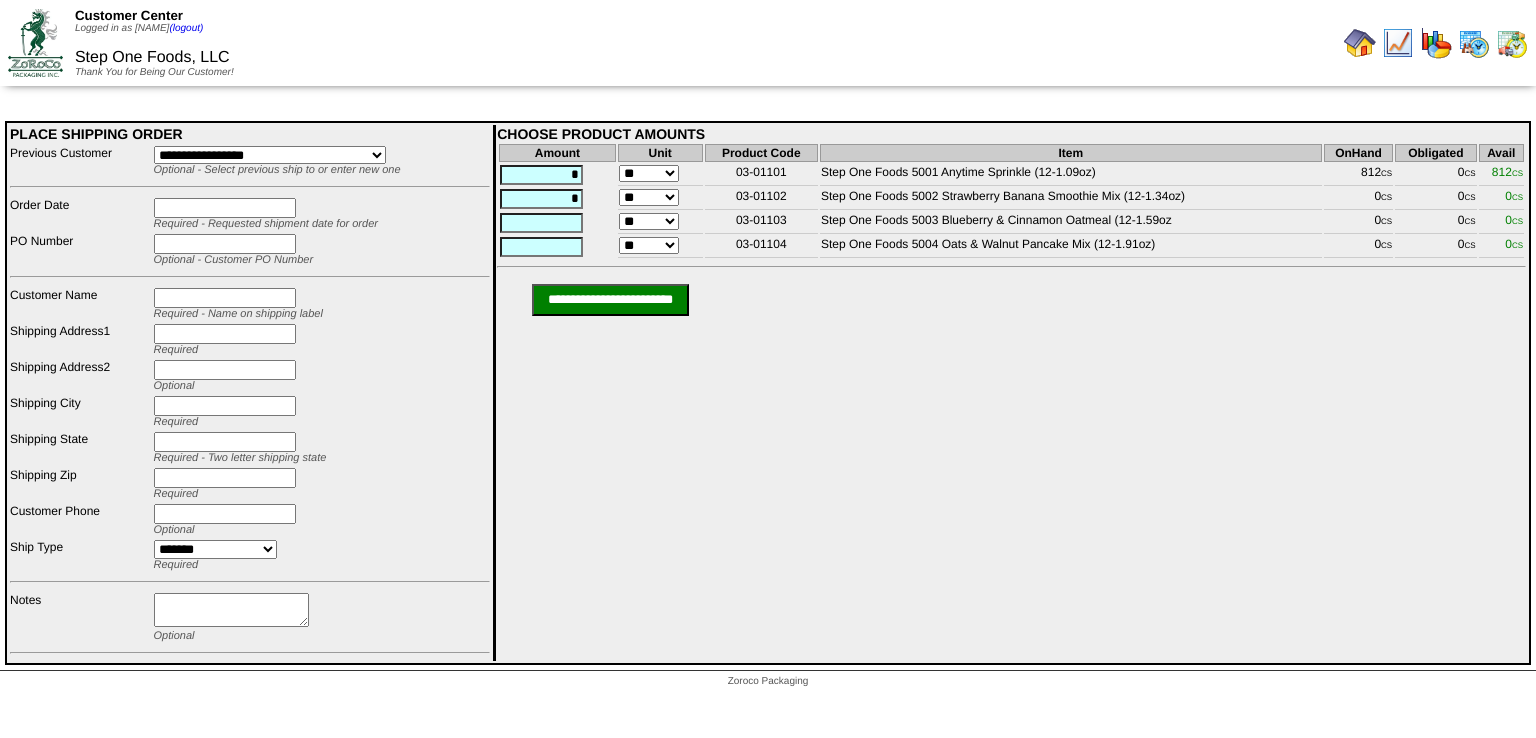type on "*" 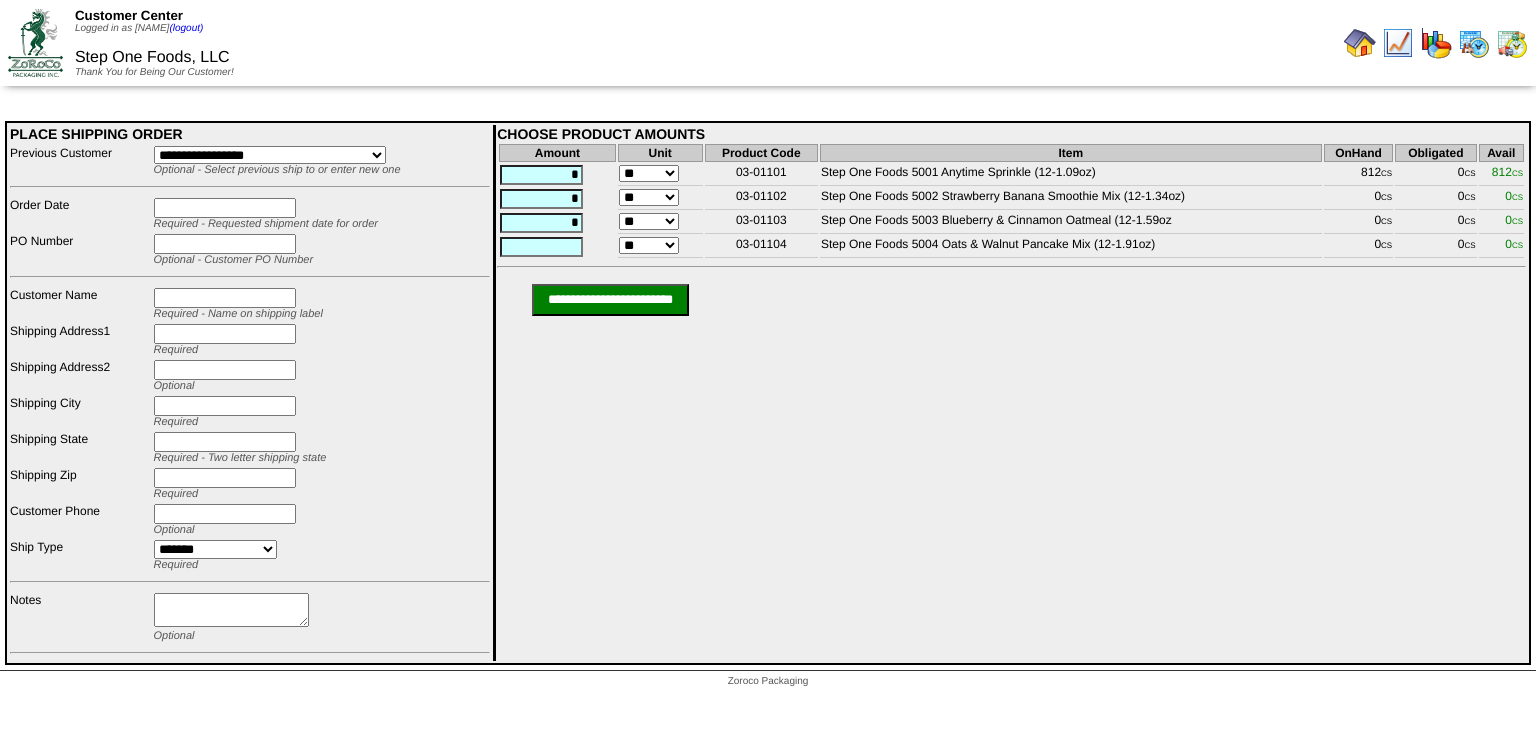 type on "*" 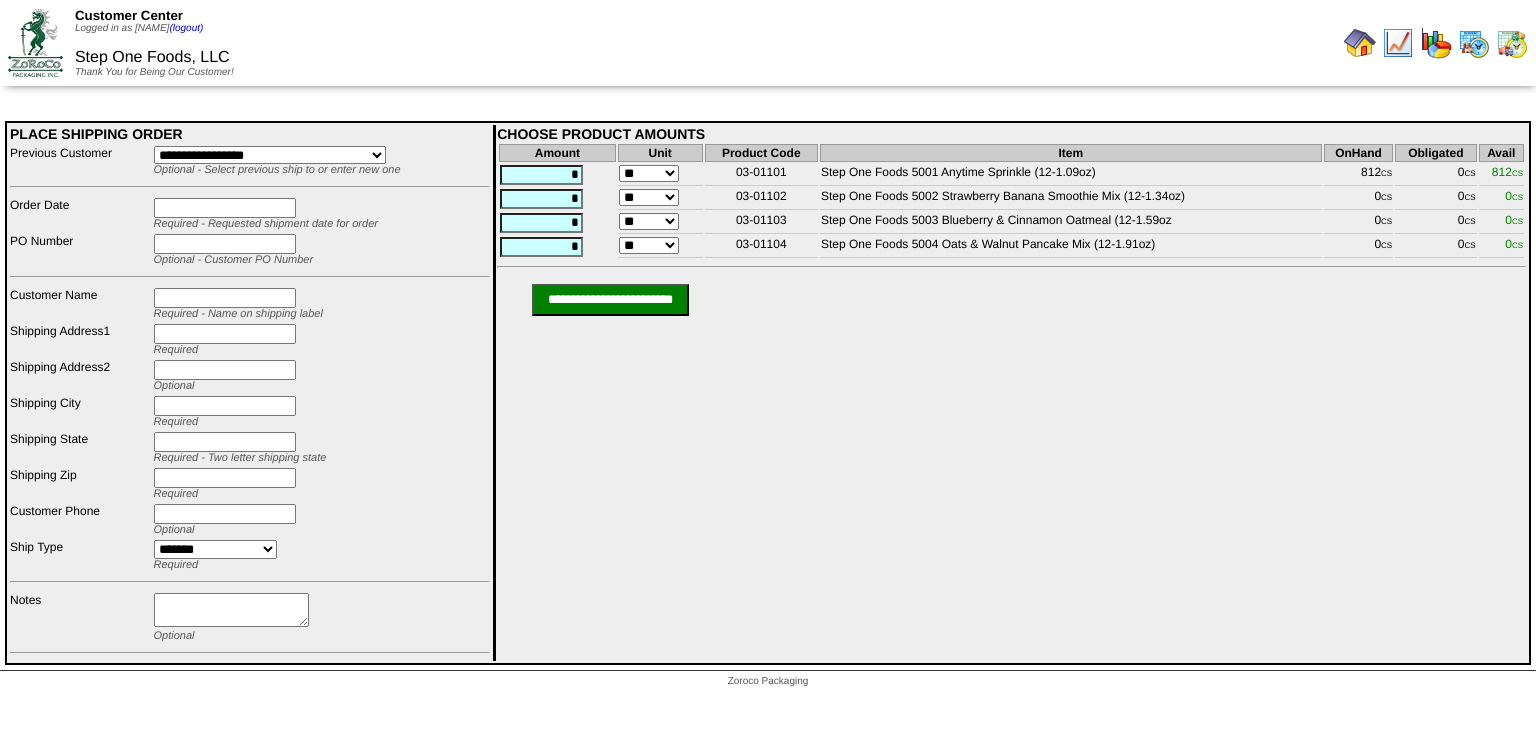 type on "*" 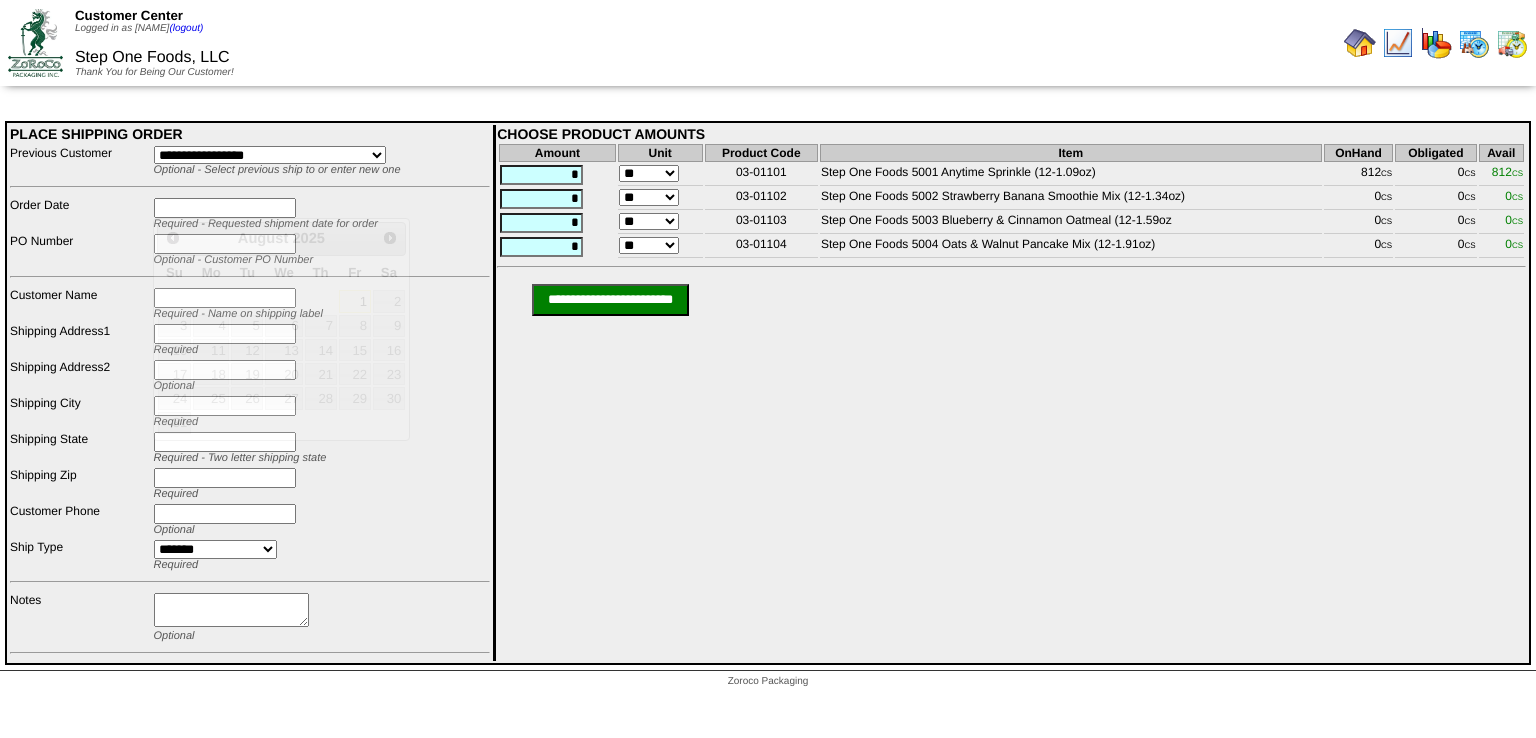 click at bounding box center (225, 208) 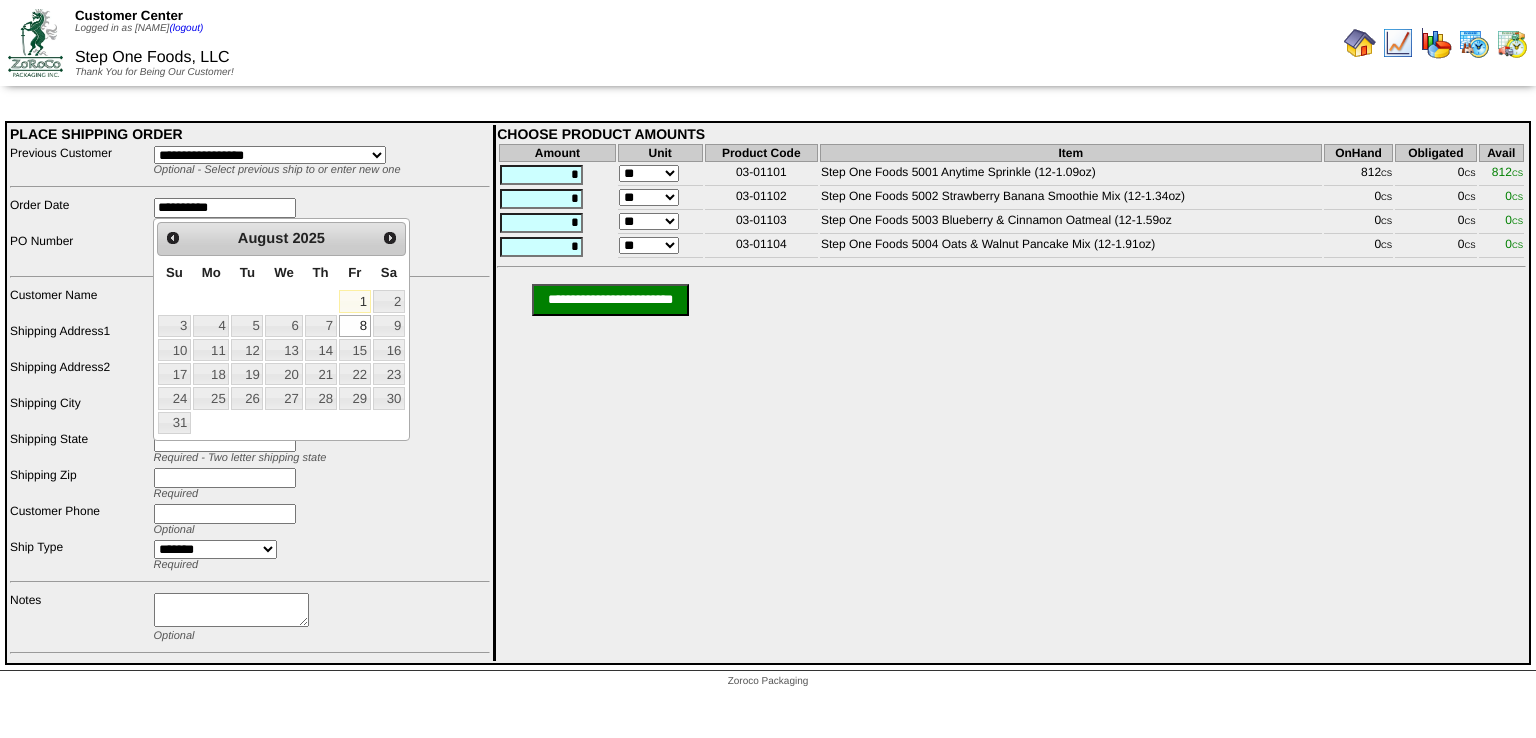 type on "**********" 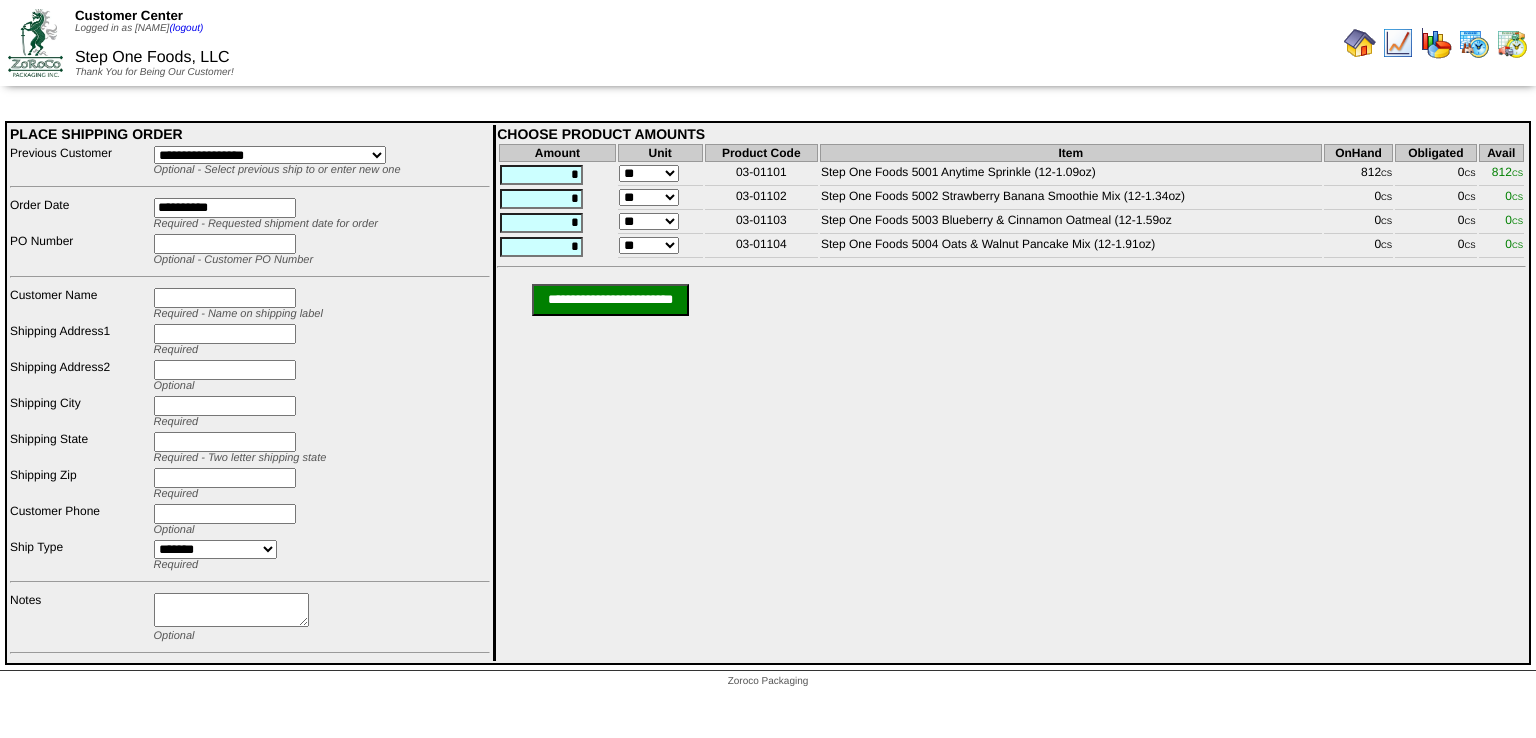 click at bounding box center [225, 244] 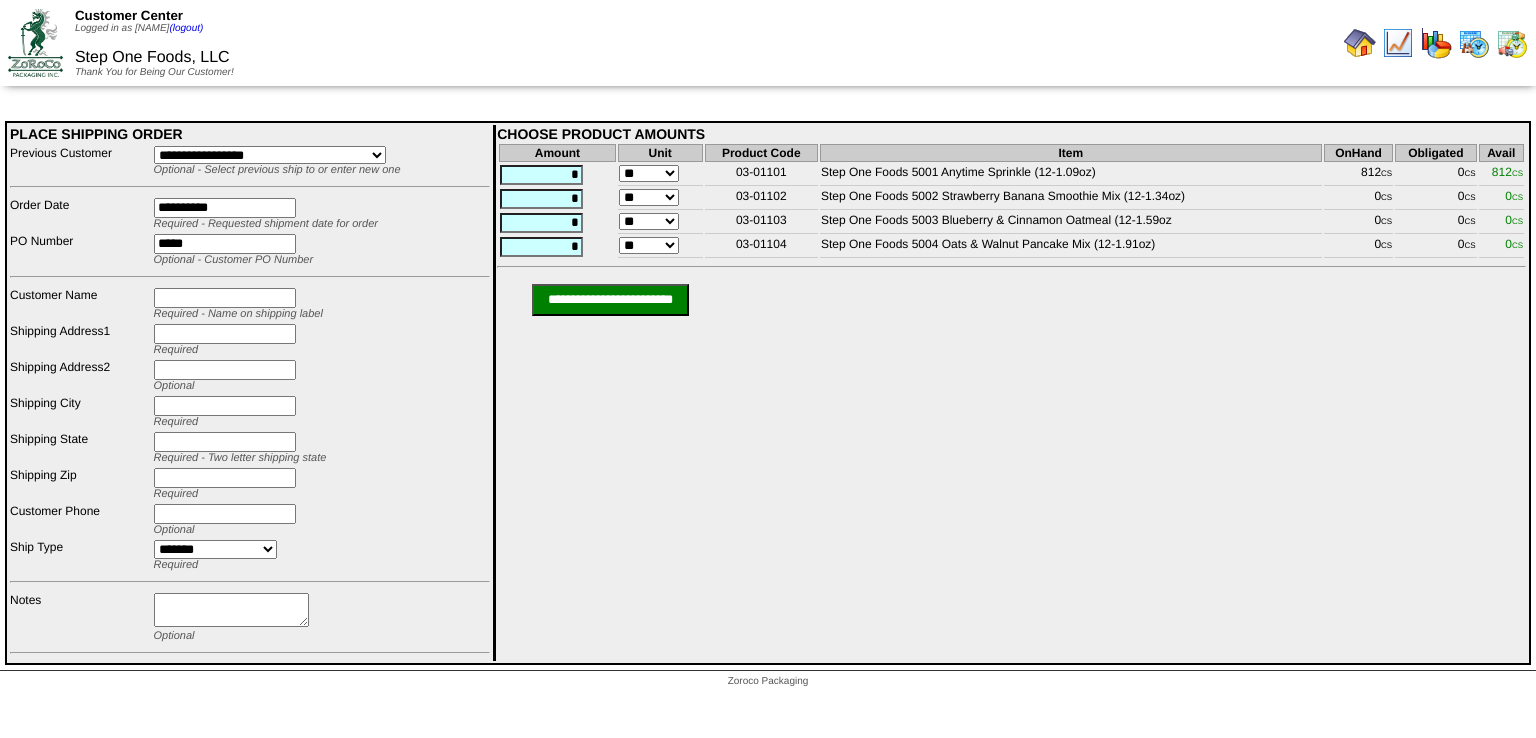 click at bounding box center [225, 298] 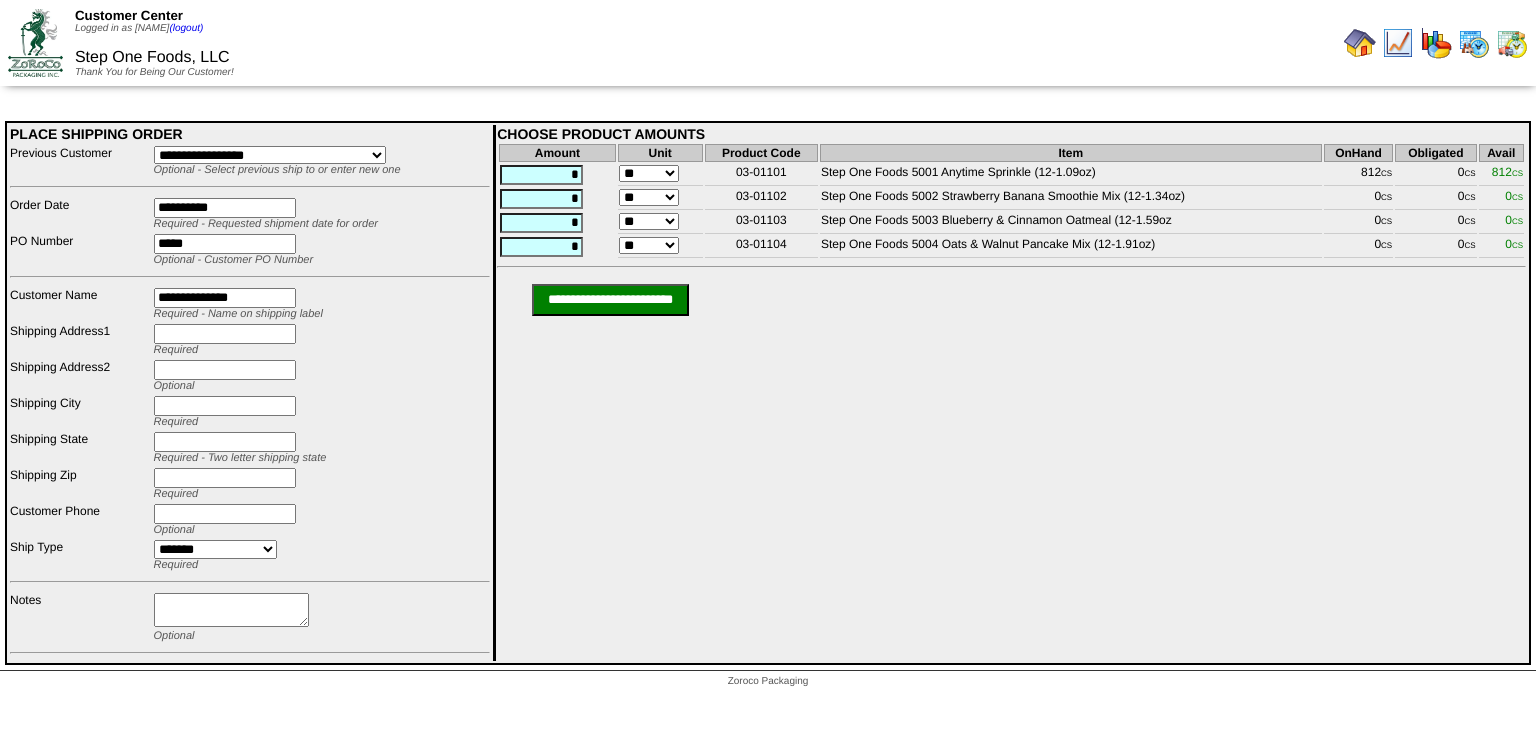type on "**********" 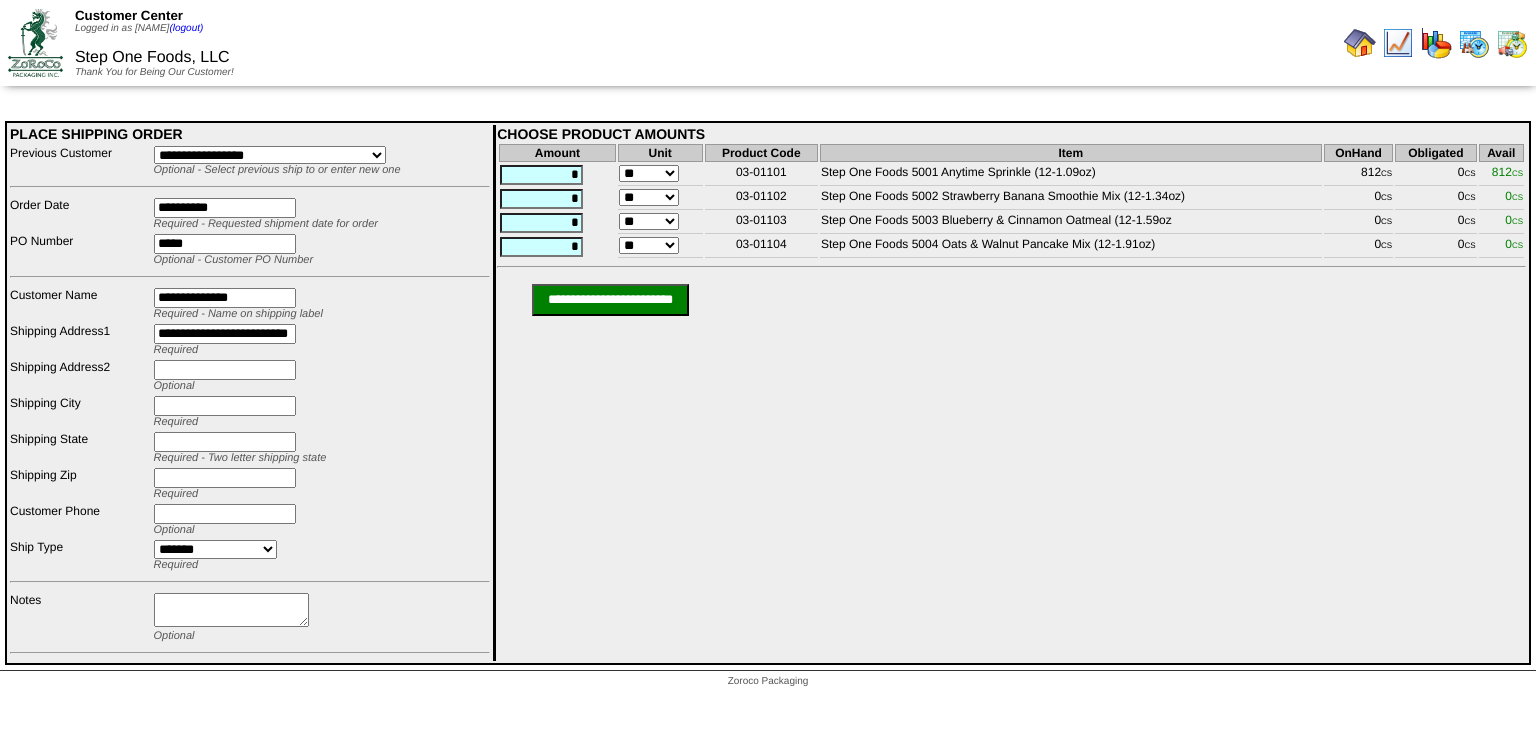 type on "**********" 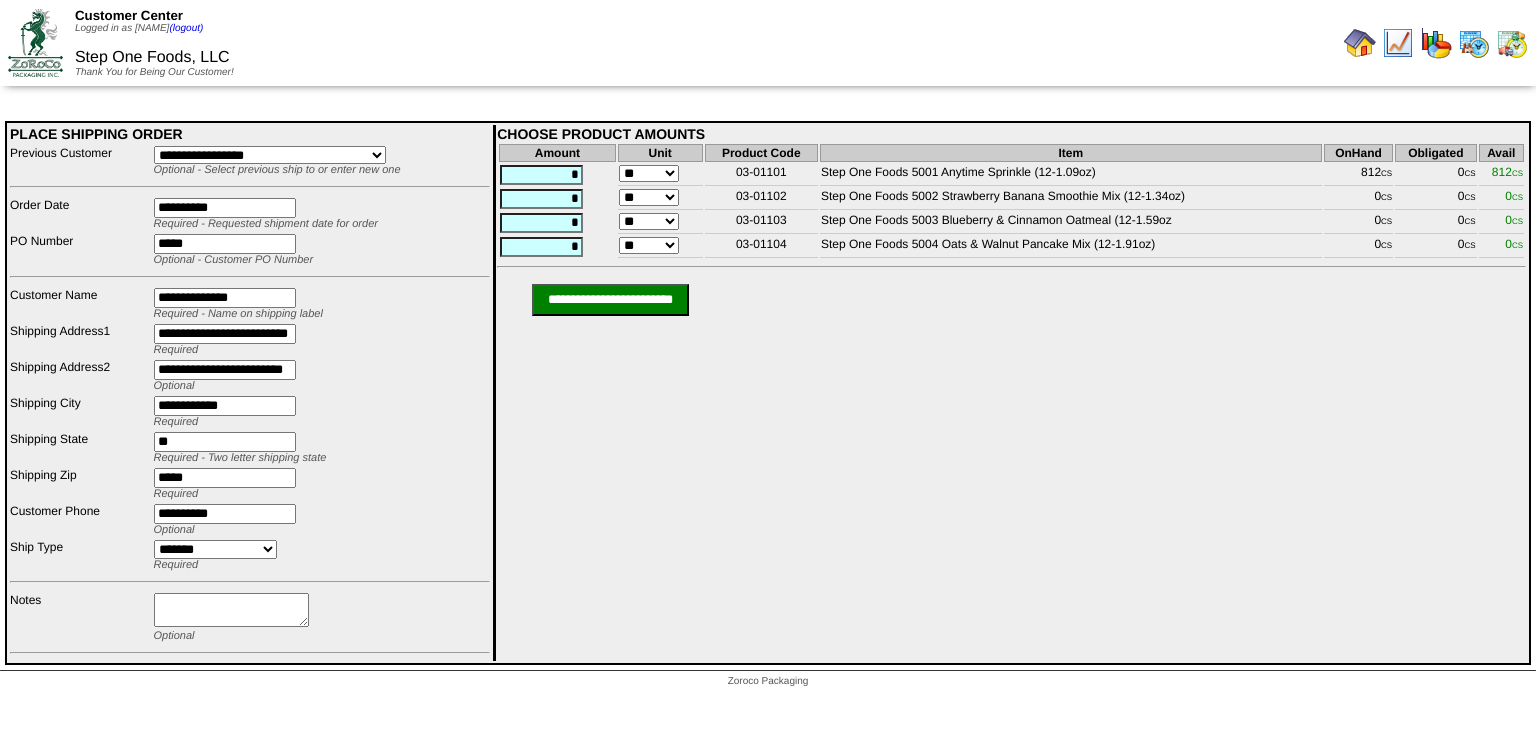 click on "**********" at bounding box center [225, 370] 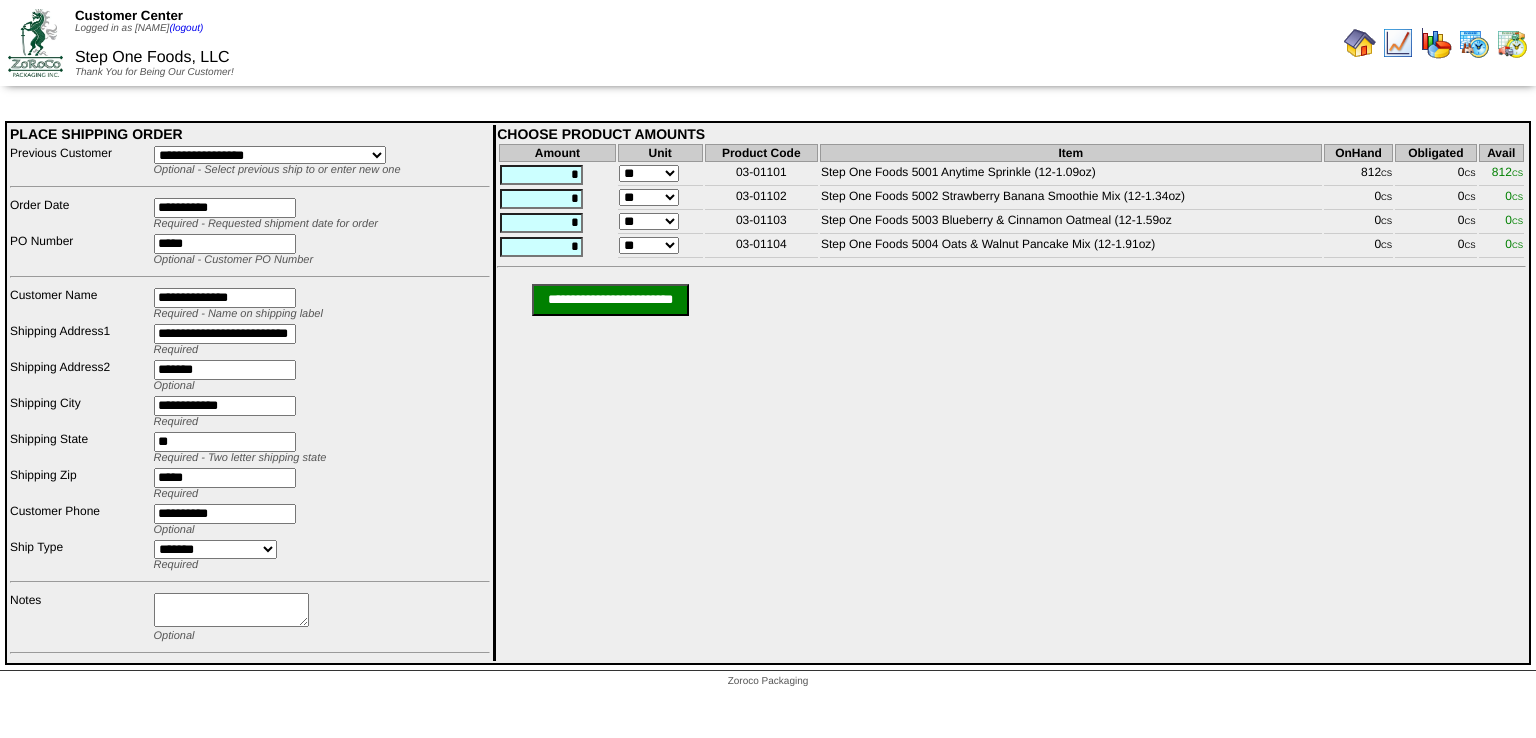 type on "*******" 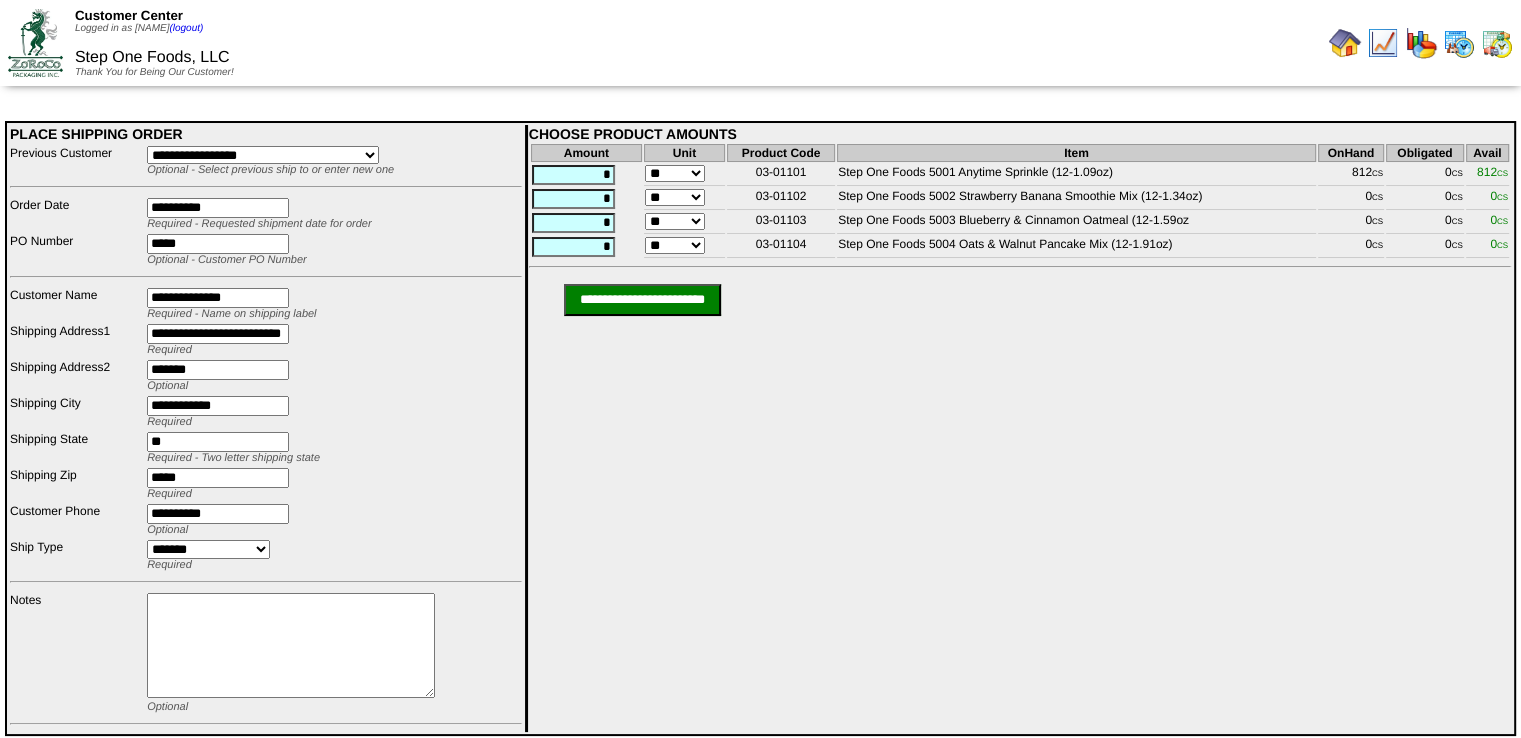 drag, startPoint x: 315, startPoint y: 629, endPoint x: 442, endPoint y: 701, distance: 145.98973 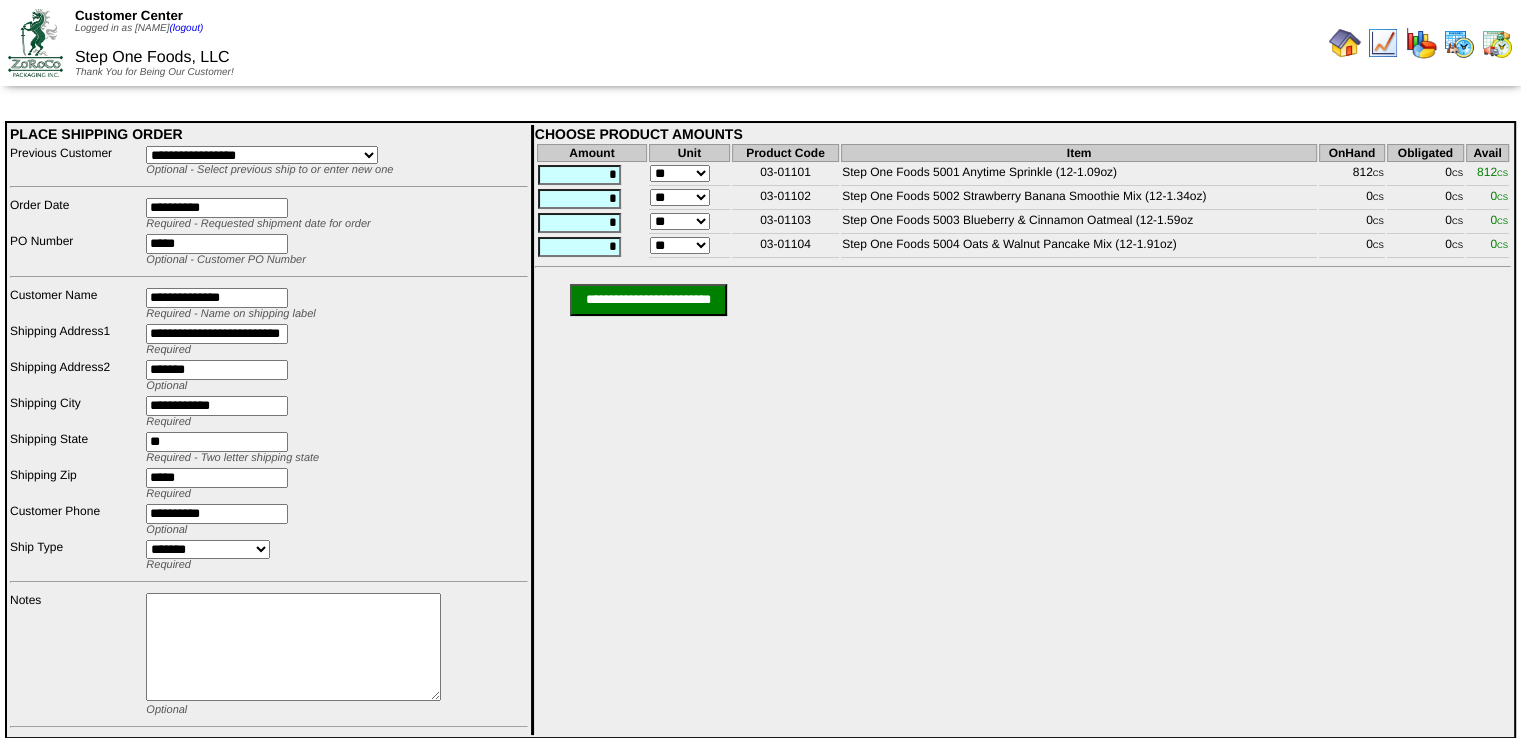 click at bounding box center [293, 647] 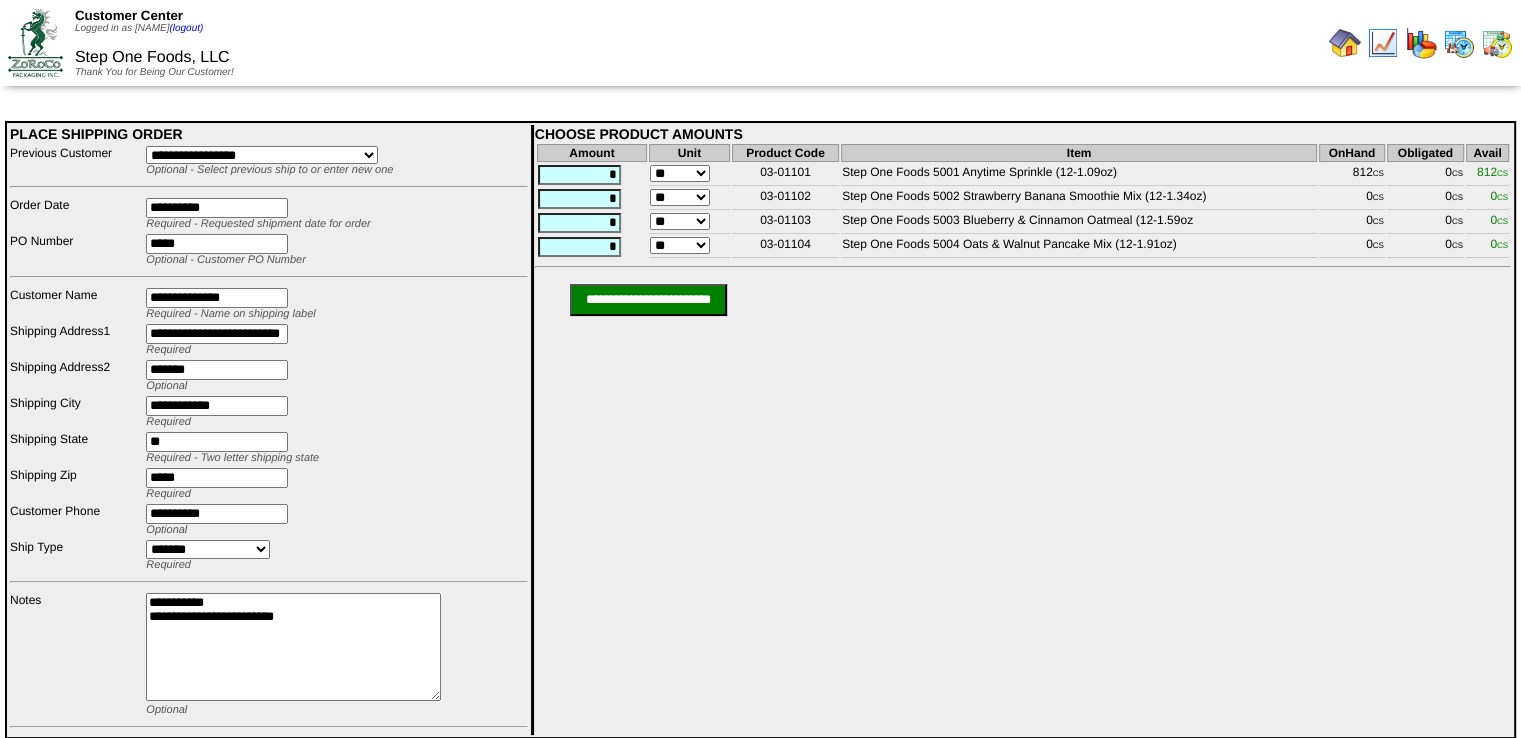 drag, startPoint x: 380, startPoint y: 621, endPoint x: 273, endPoint y: 629, distance: 107.298645 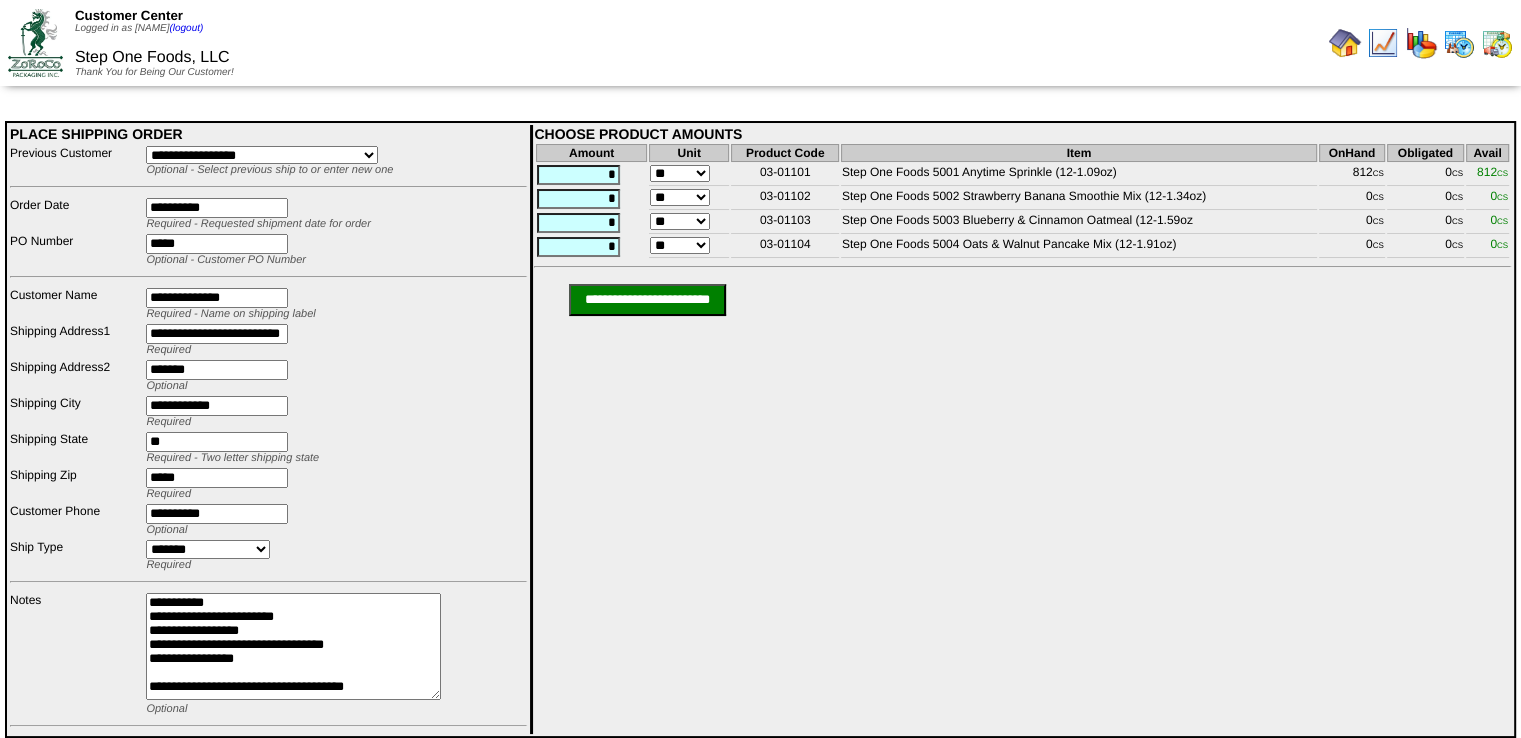 scroll, scrollTop: 17, scrollLeft: 0, axis: vertical 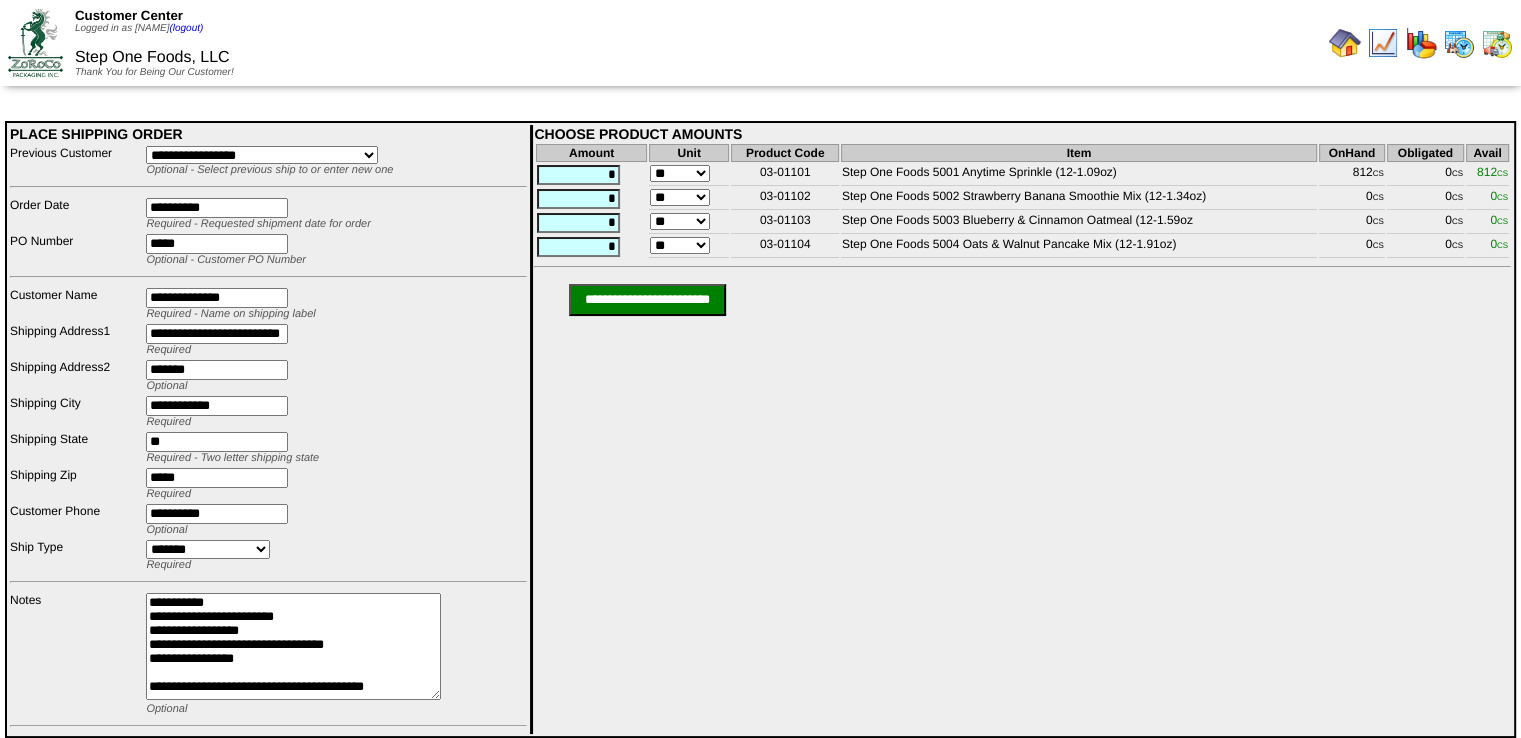 type on "**********" 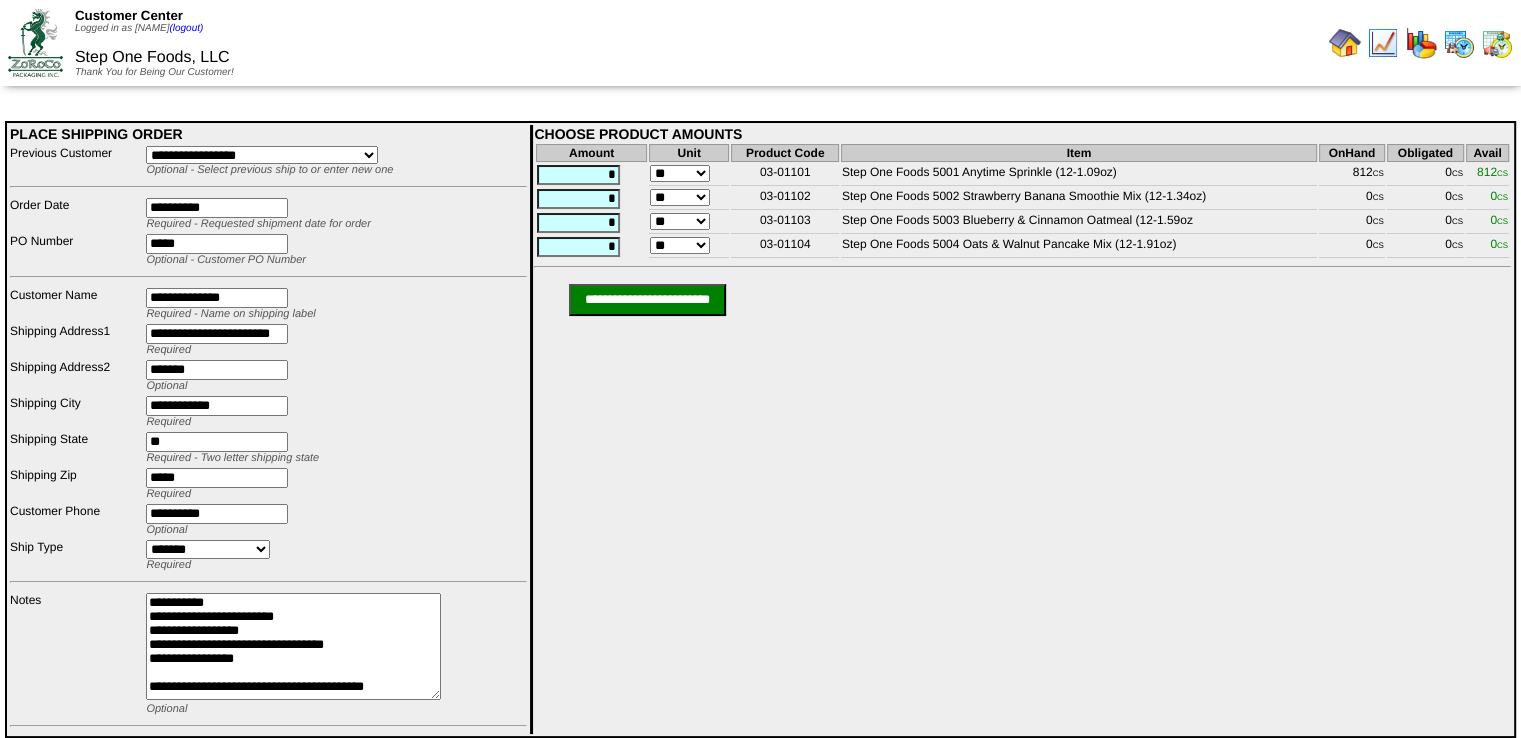 type on "**********" 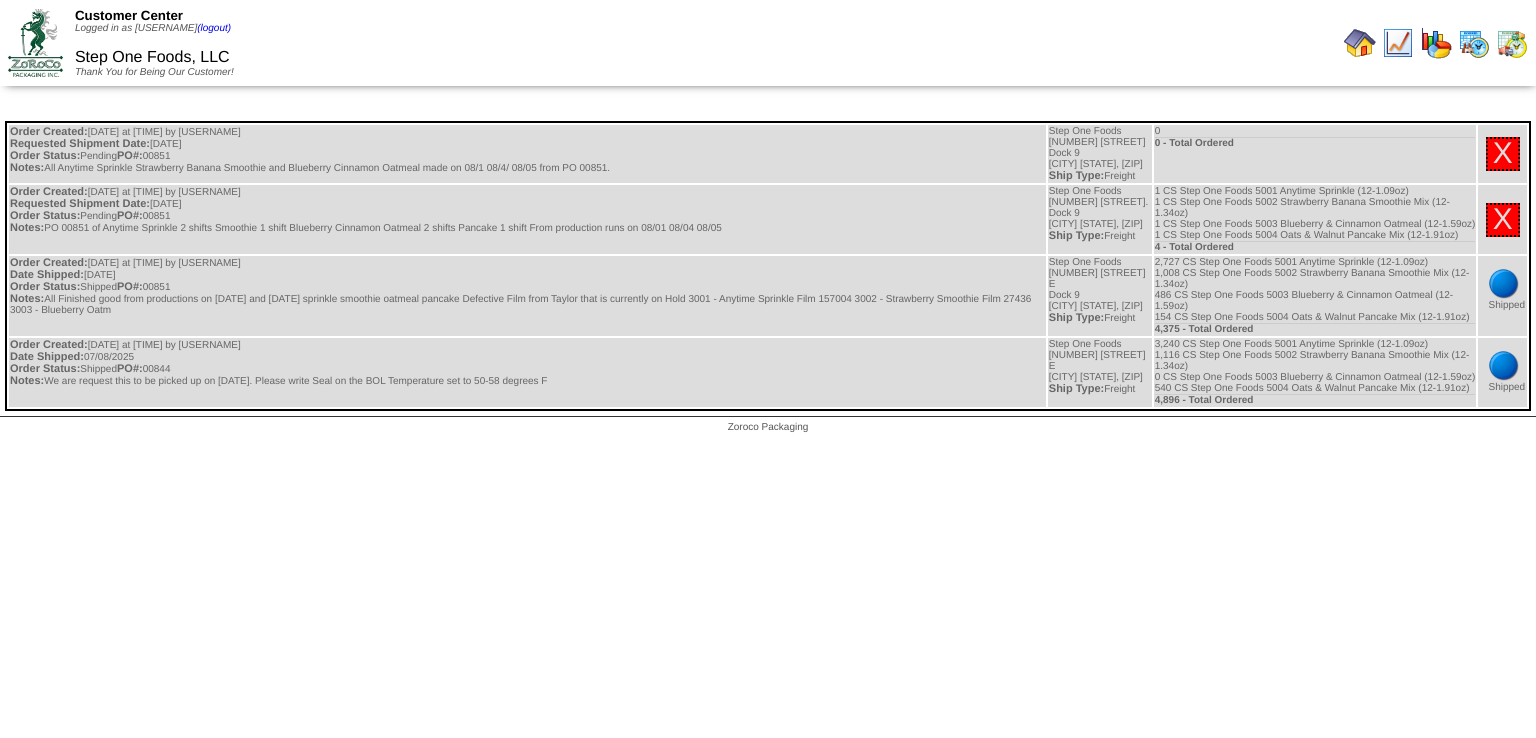 scroll, scrollTop: 0, scrollLeft: 0, axis: both 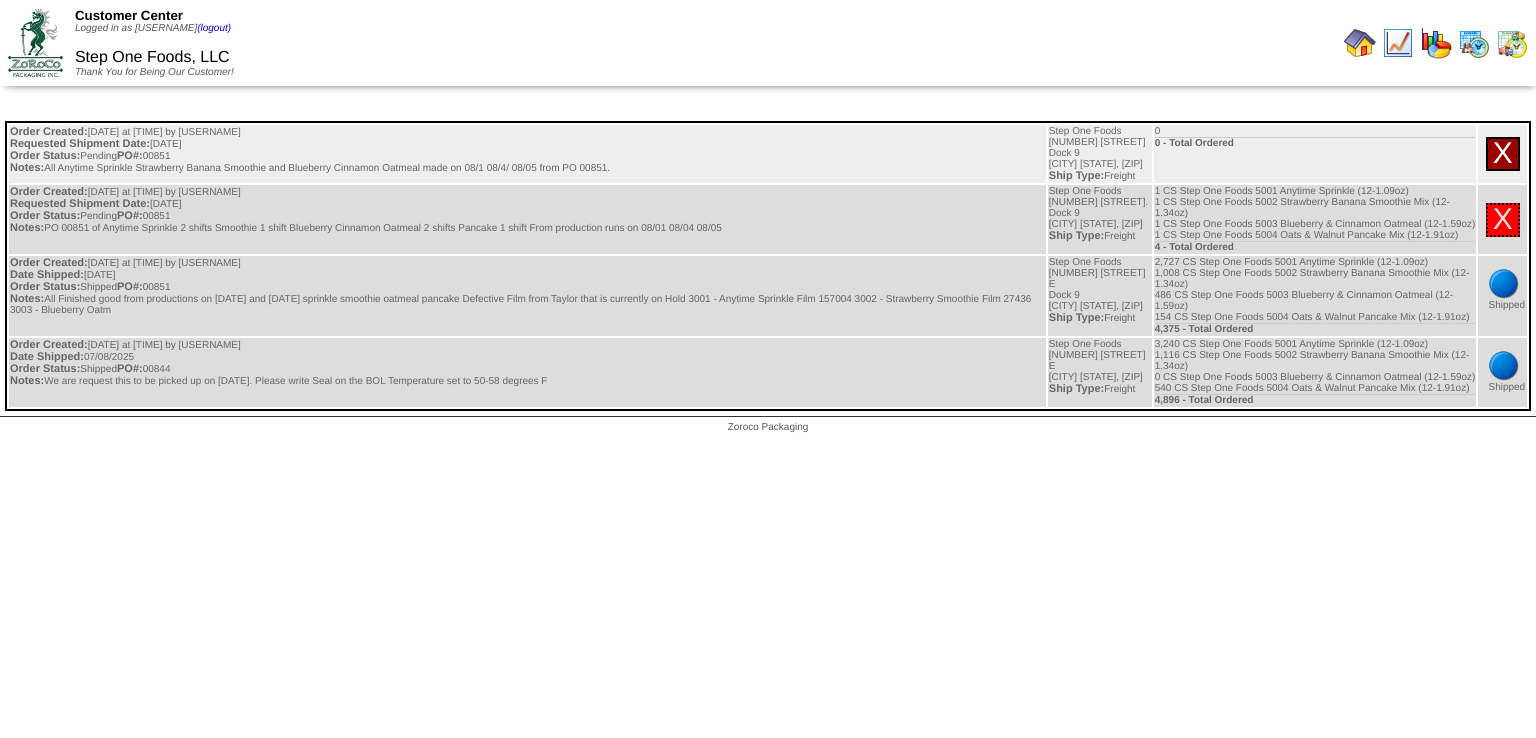 click on "X" at bounding box center [1503, 153] 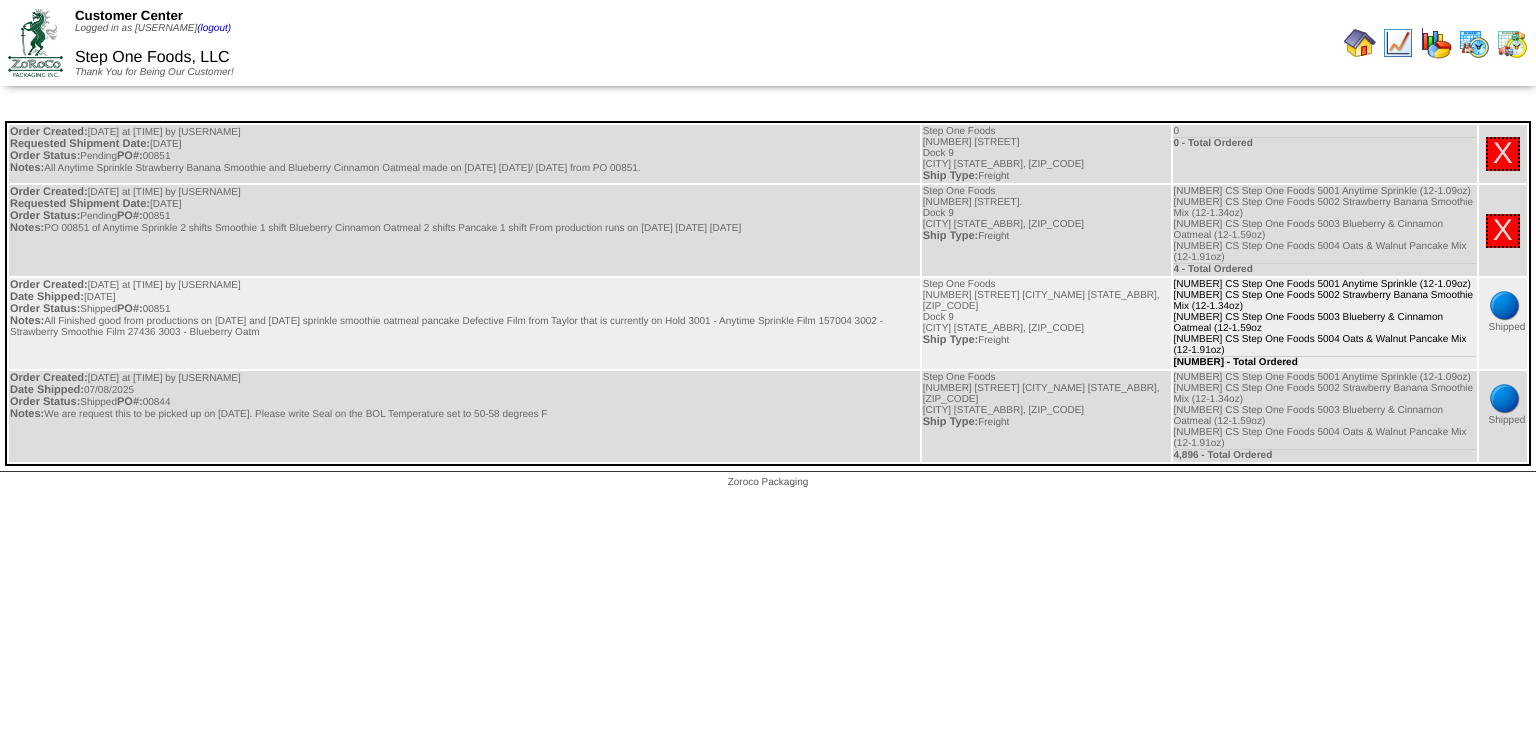 scroll, scrollTop: 0, scrollLeft: 0, axis: both 